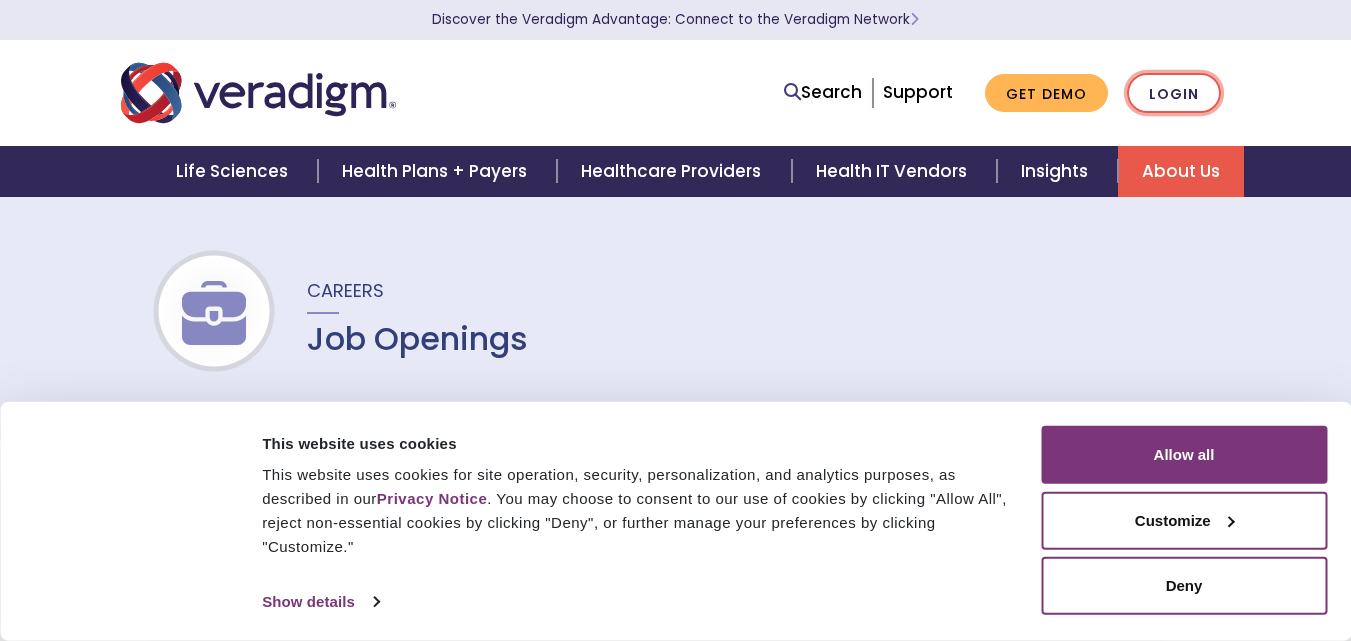 scroll, scrollTop: 0, scrollLeft: 0, axis: both 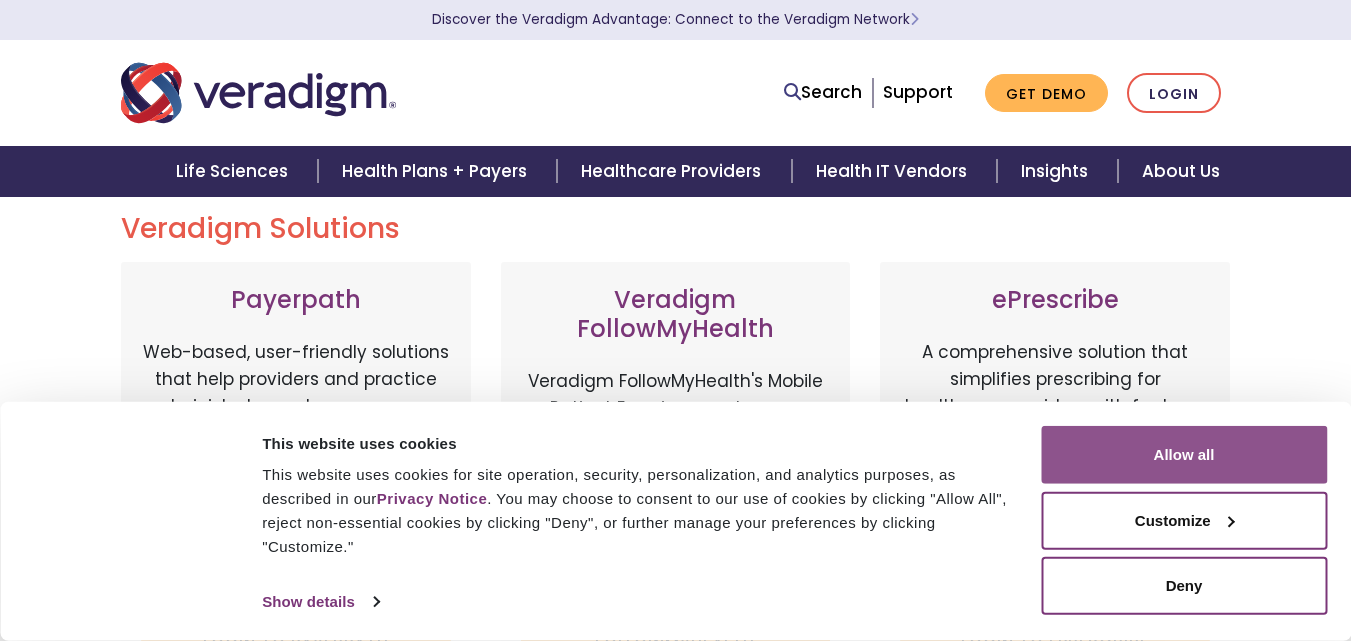 click on "Allow all" at bounding box center (1184, 455) 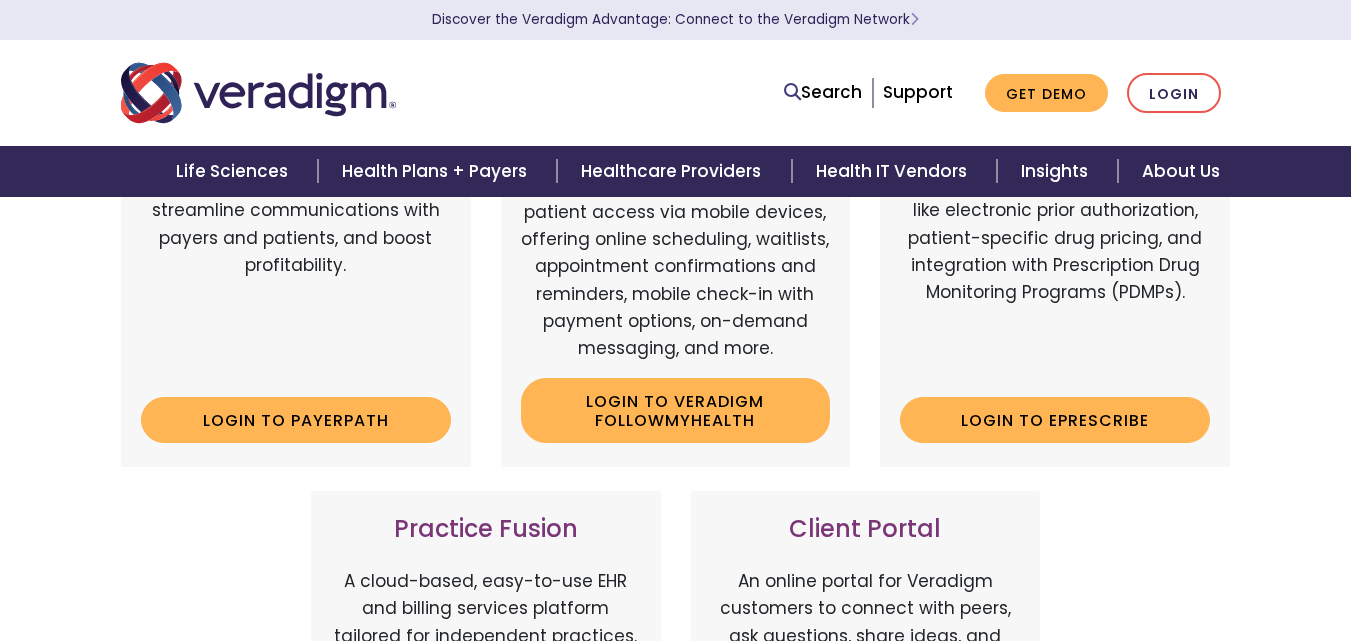 scroll, scrollTop: 374, scrollLeft: 0, axis: vertical 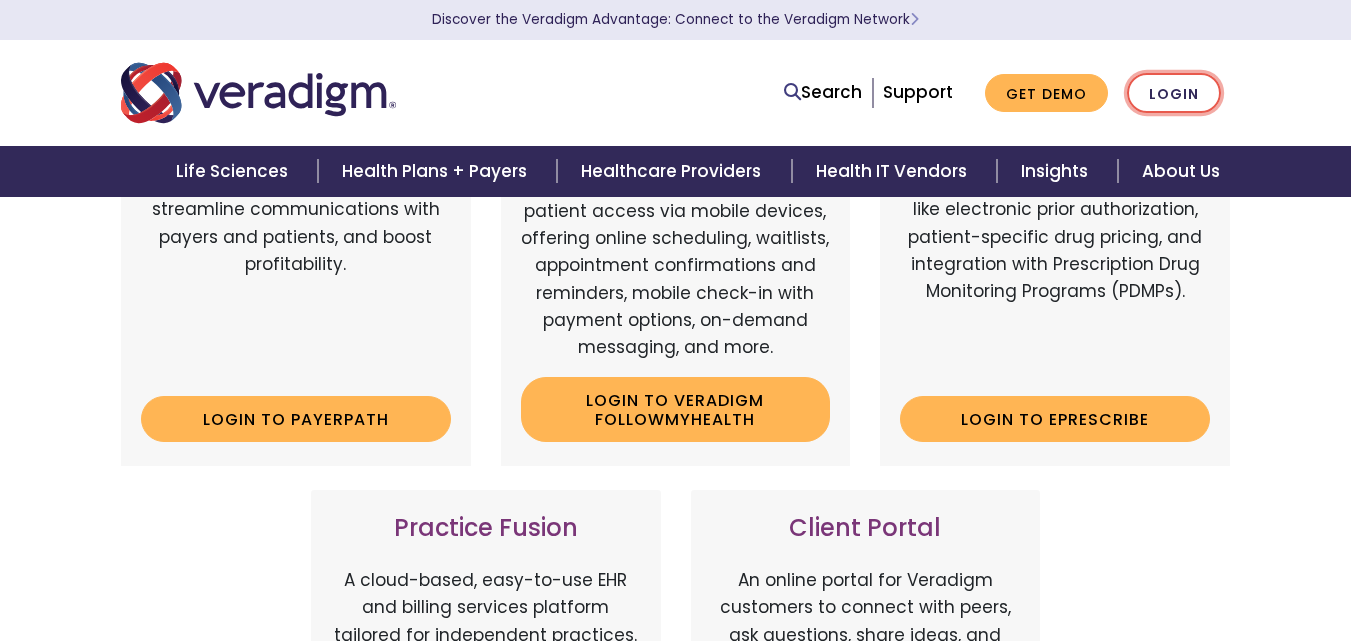 click on "Login" at bounding box center [1174, 93] 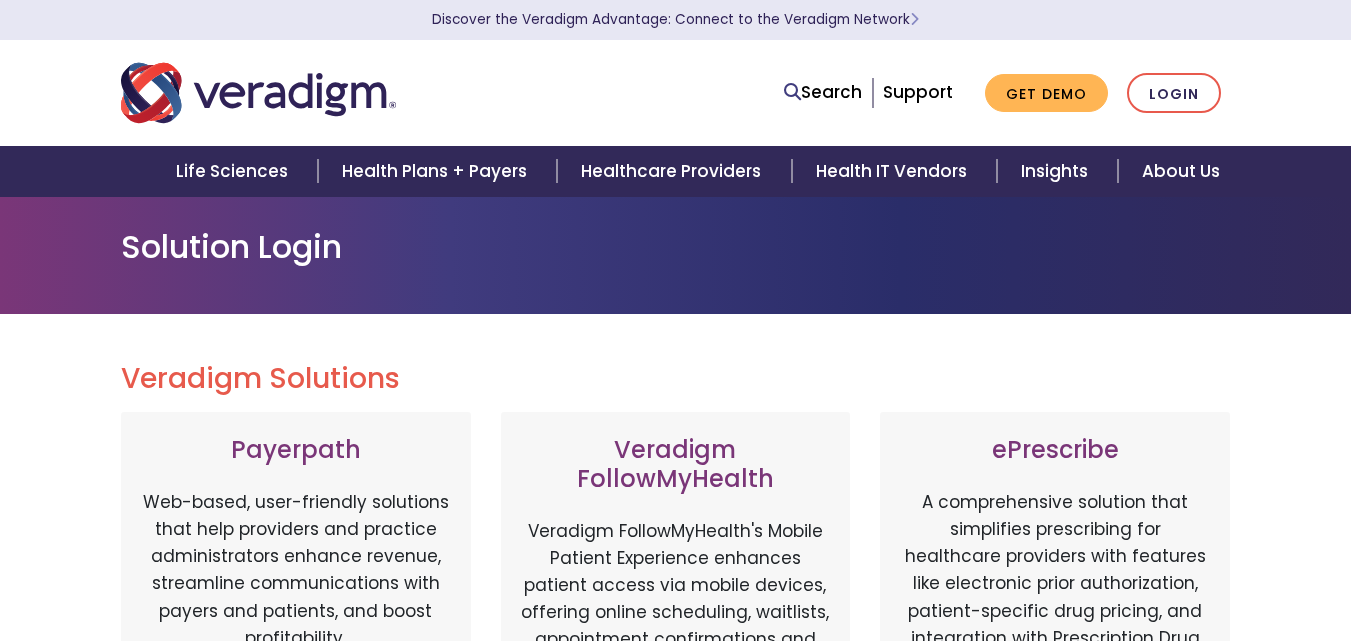 scroll, scrollTop: 0, scrollLeft: 0, axis: both 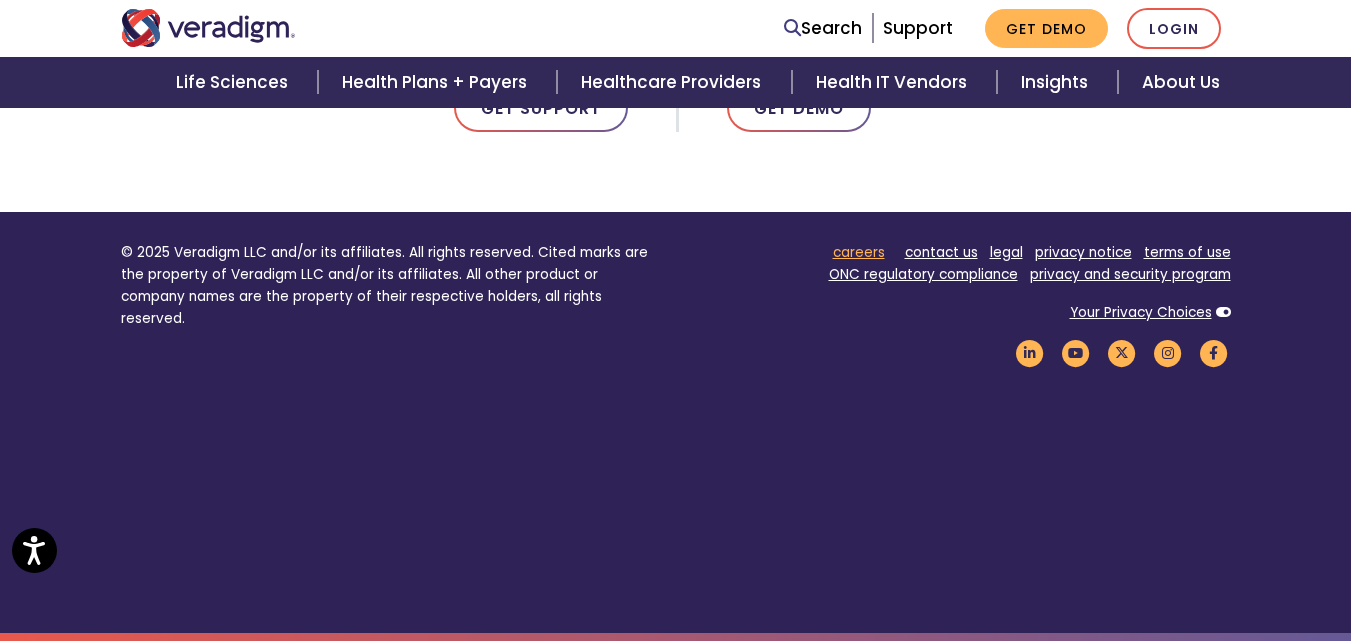 click on "careers" at bounding box center (859, 252) 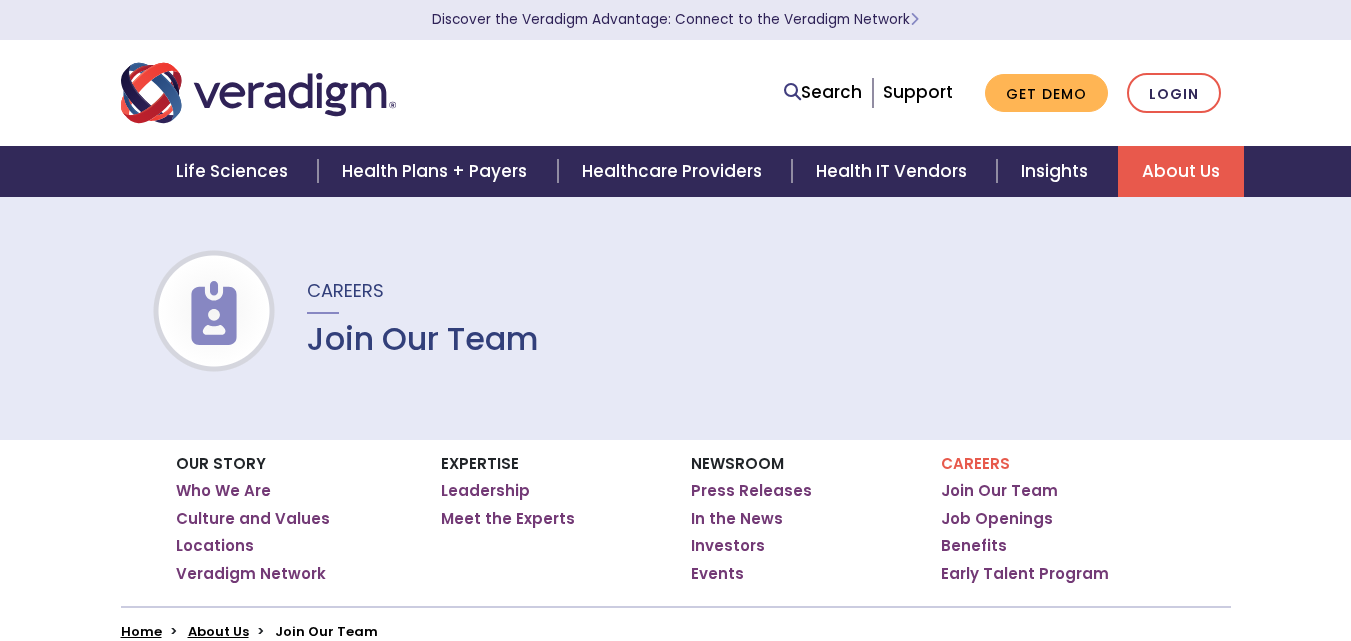 scroll, scrollTop: 0, scrollLeft: 0, axis: both 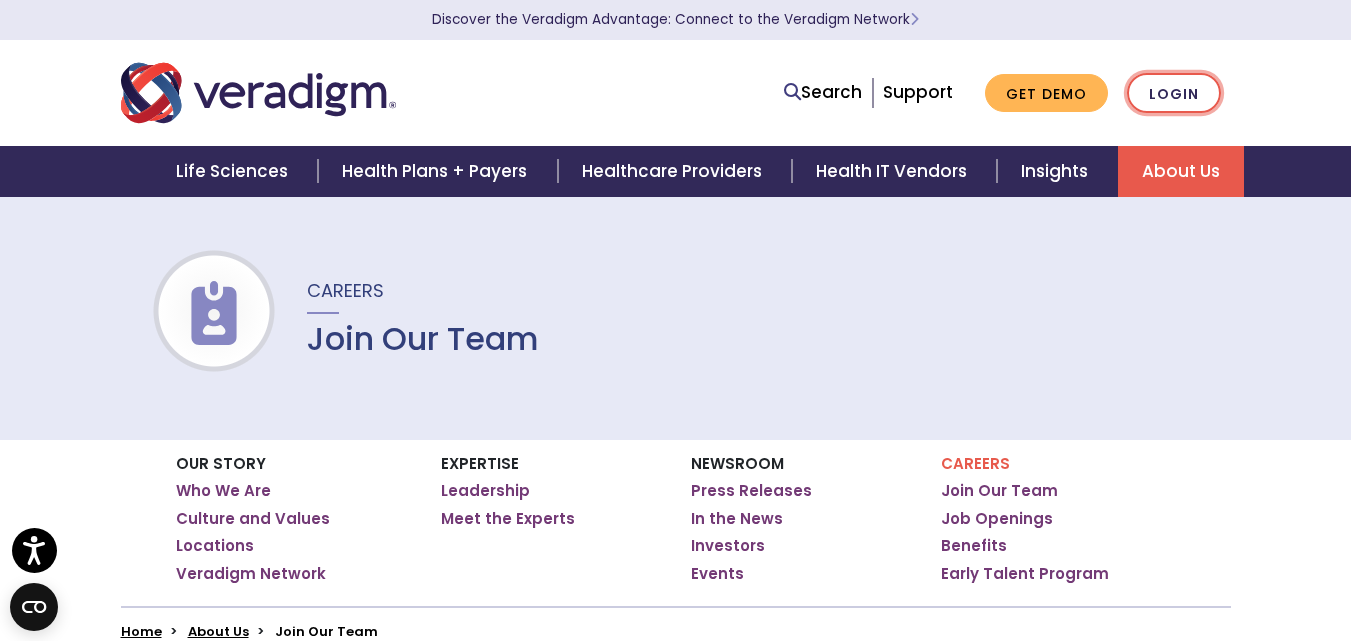 click on "Login" at bounding box center [1174, 93] 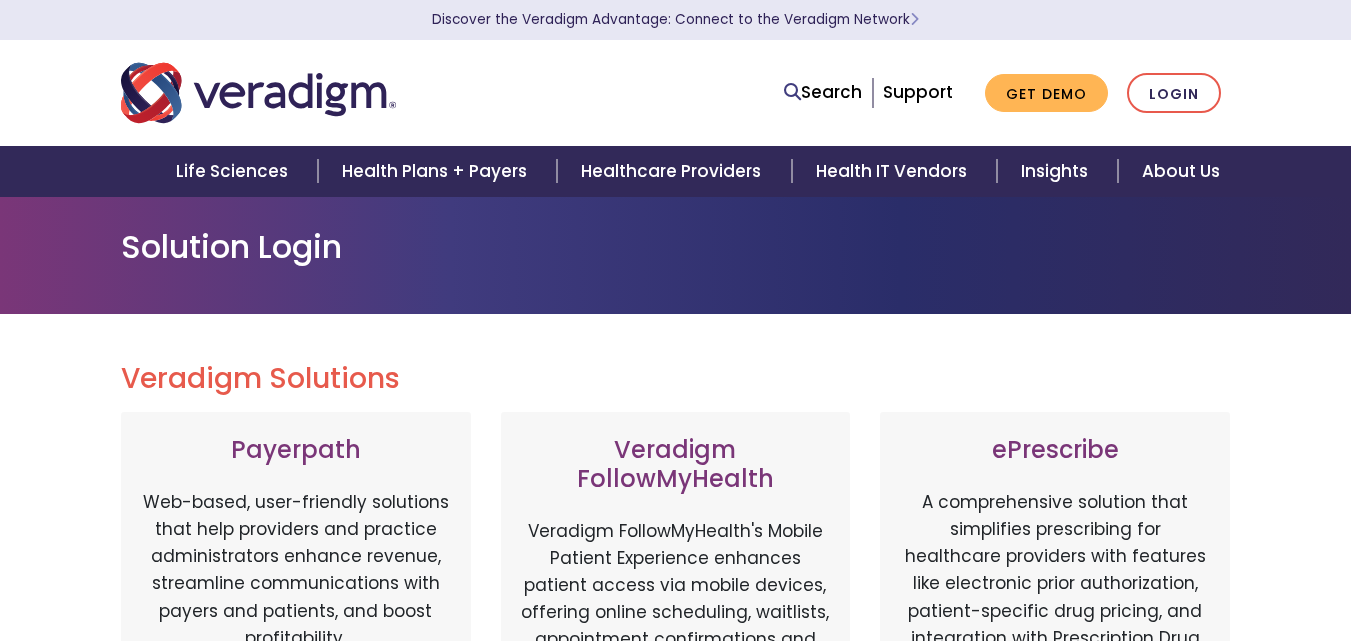 scroll, scrollTop: 0, scrollLeft: 0, axis: both 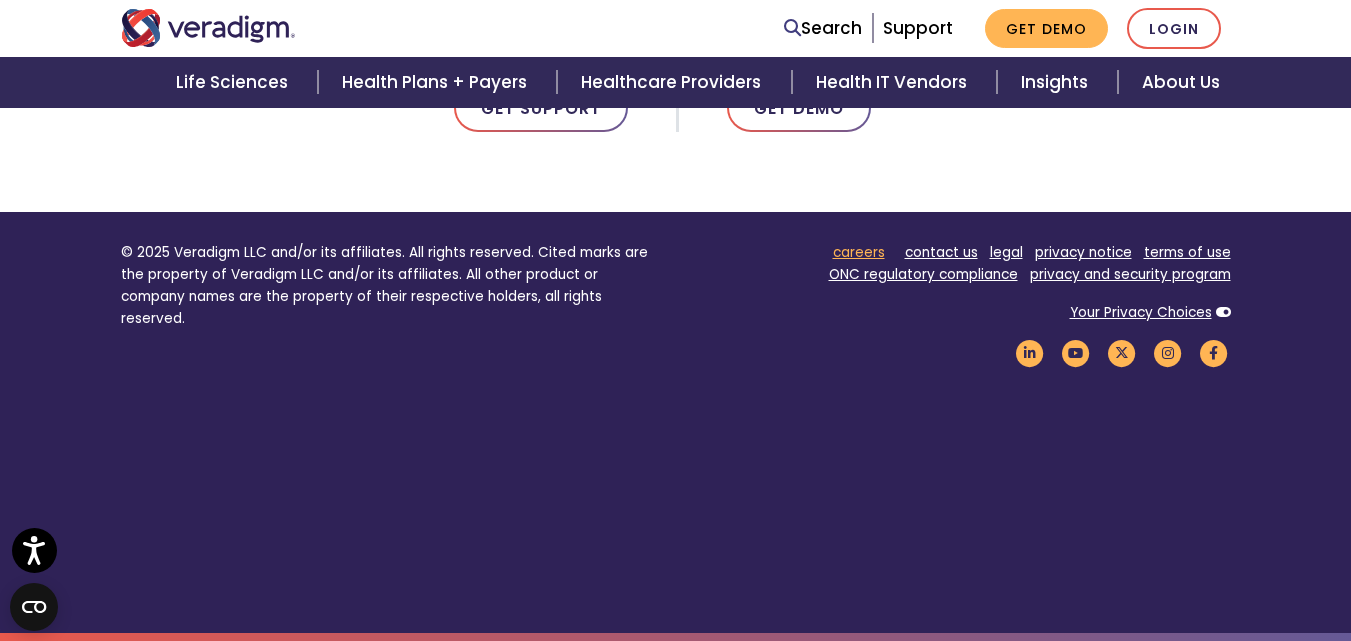 click on "careers" at bounding box center [859, 252] 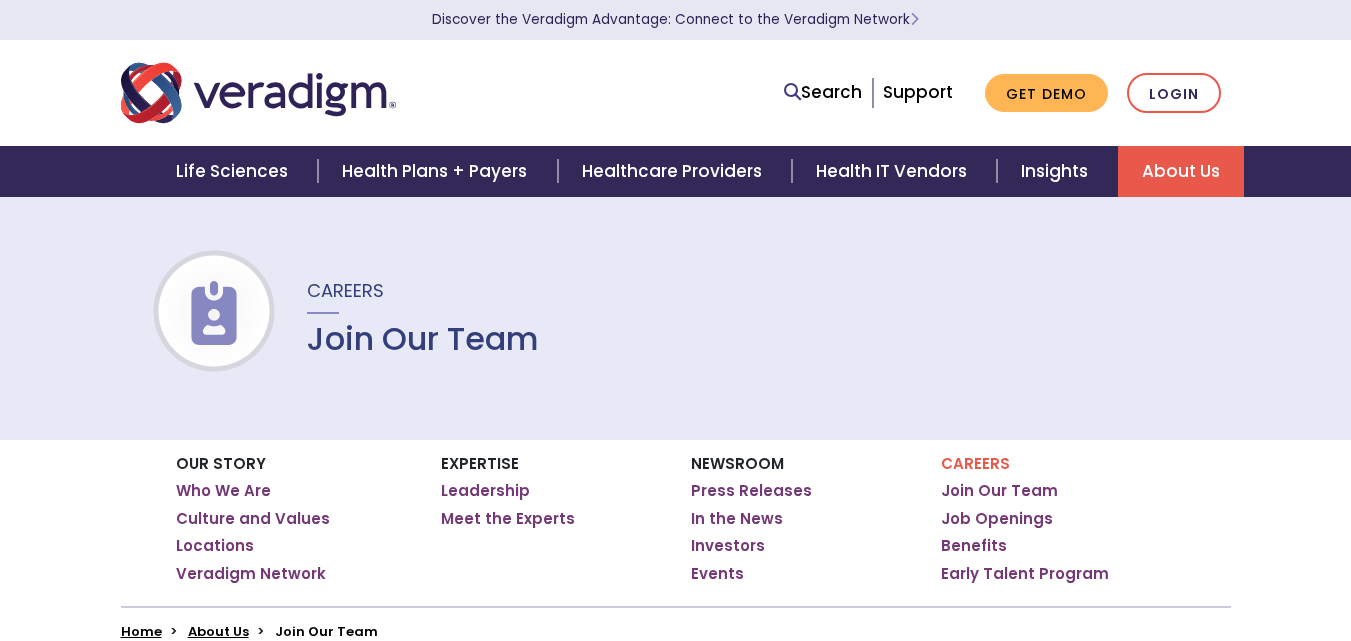 scroll, scrollTop: 0, scrollLeft: 0, axis: both 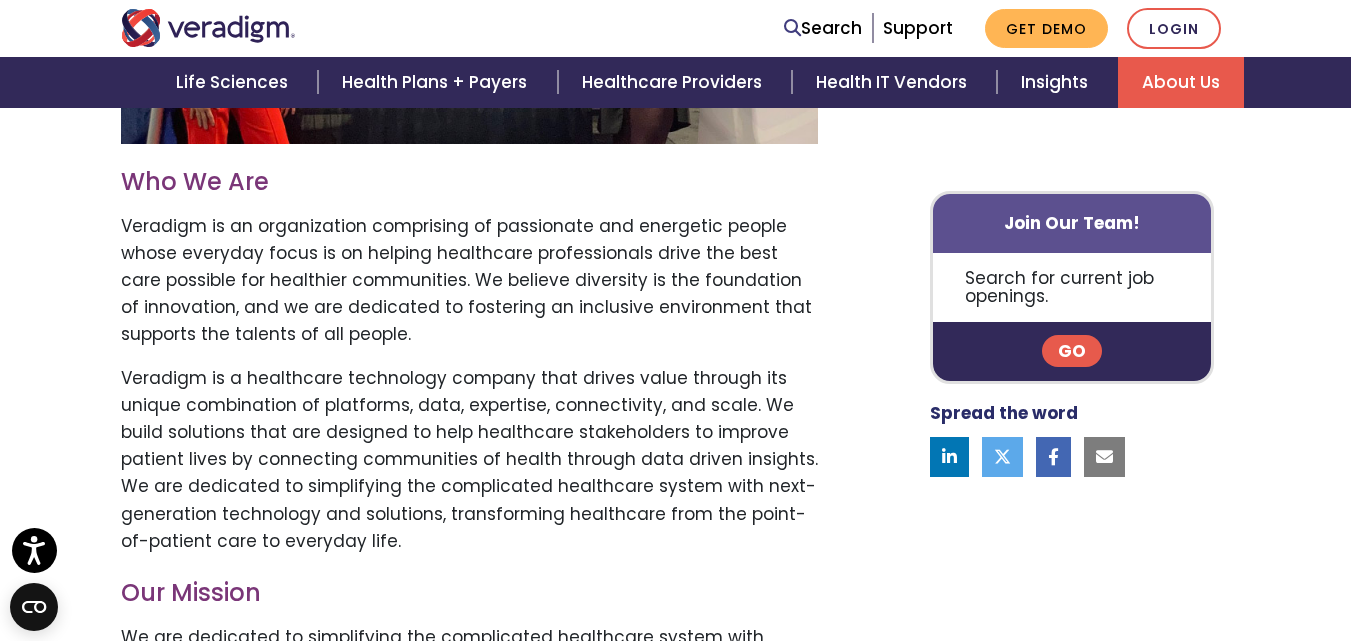 click on "Go" at bounding box center [1072, 352] 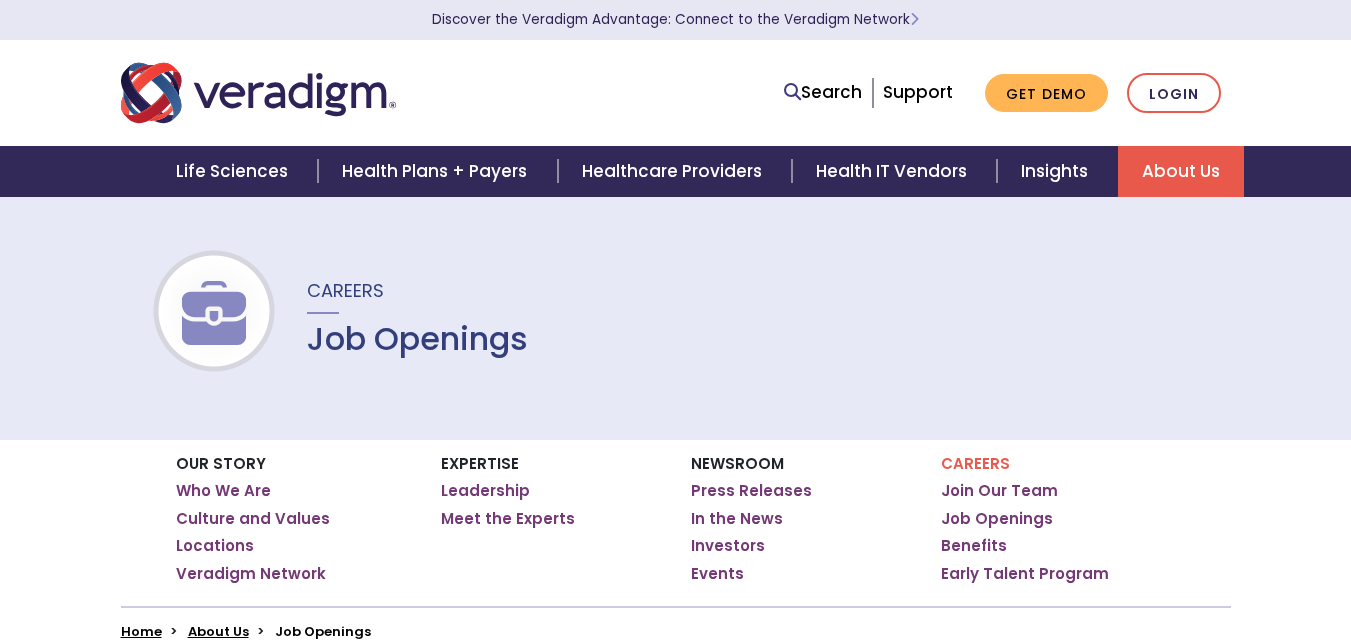 scroll, scrollTop: 0, scrollLeft: 0, axis: both 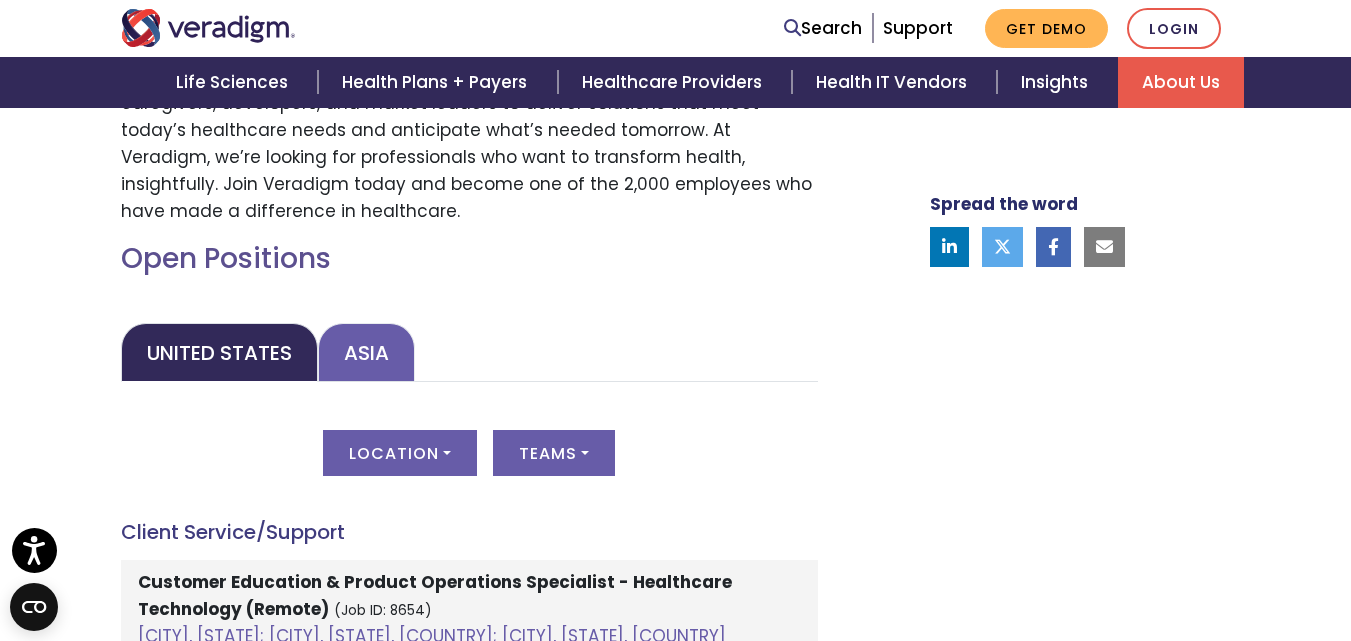 click on "Asia" at bounding box center [366, 352] 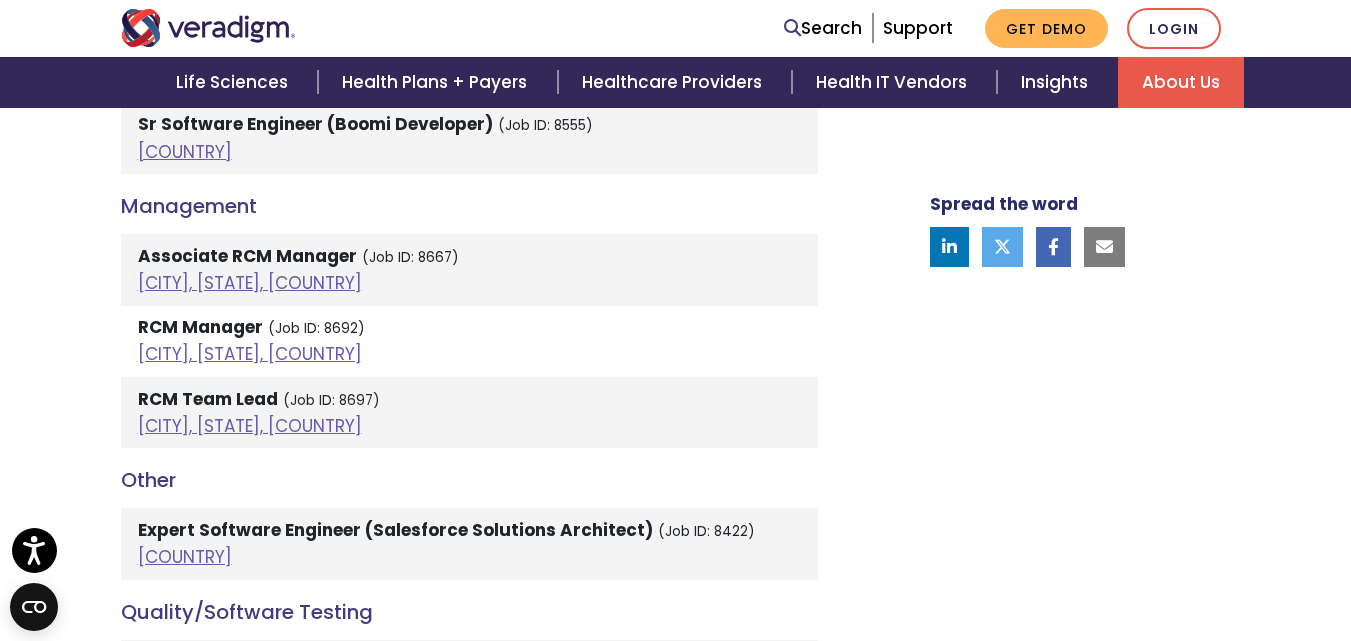 scroll, scrollTop: 3751, scrollLeft: 0, axis: vertical 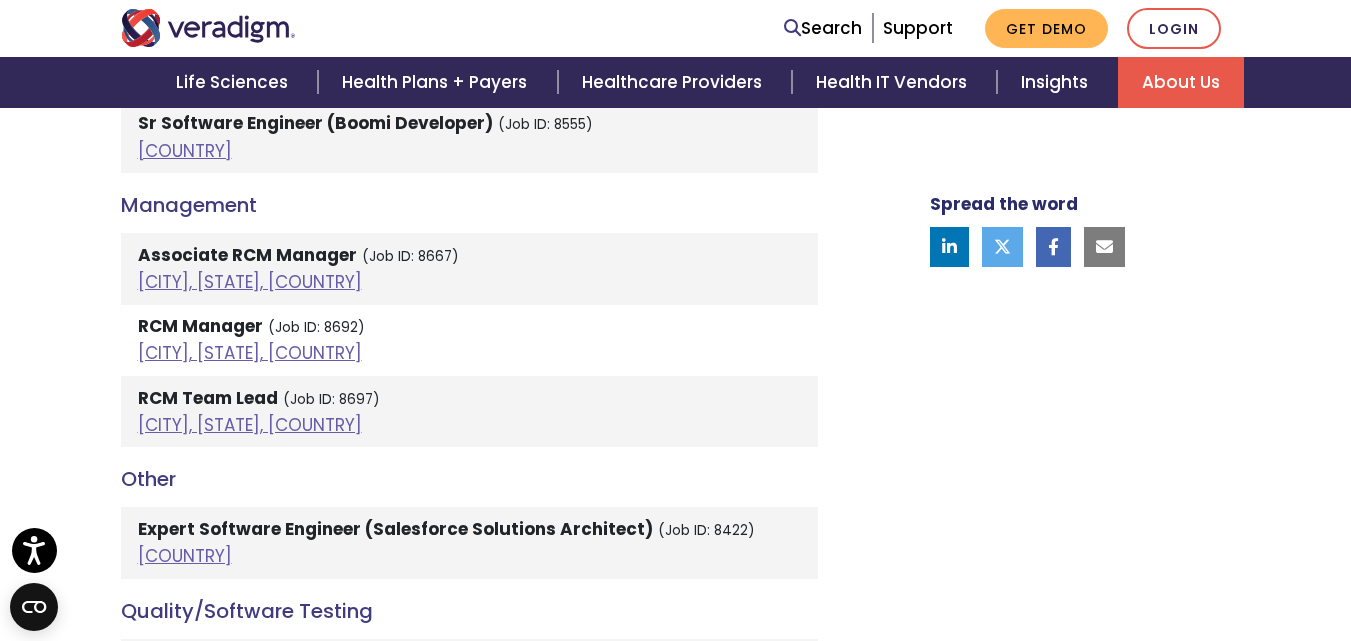 drag, startPoint x: 895, startPoint y: 439, endPoint x: 982, endPoint y: 592, distance: 176.00568 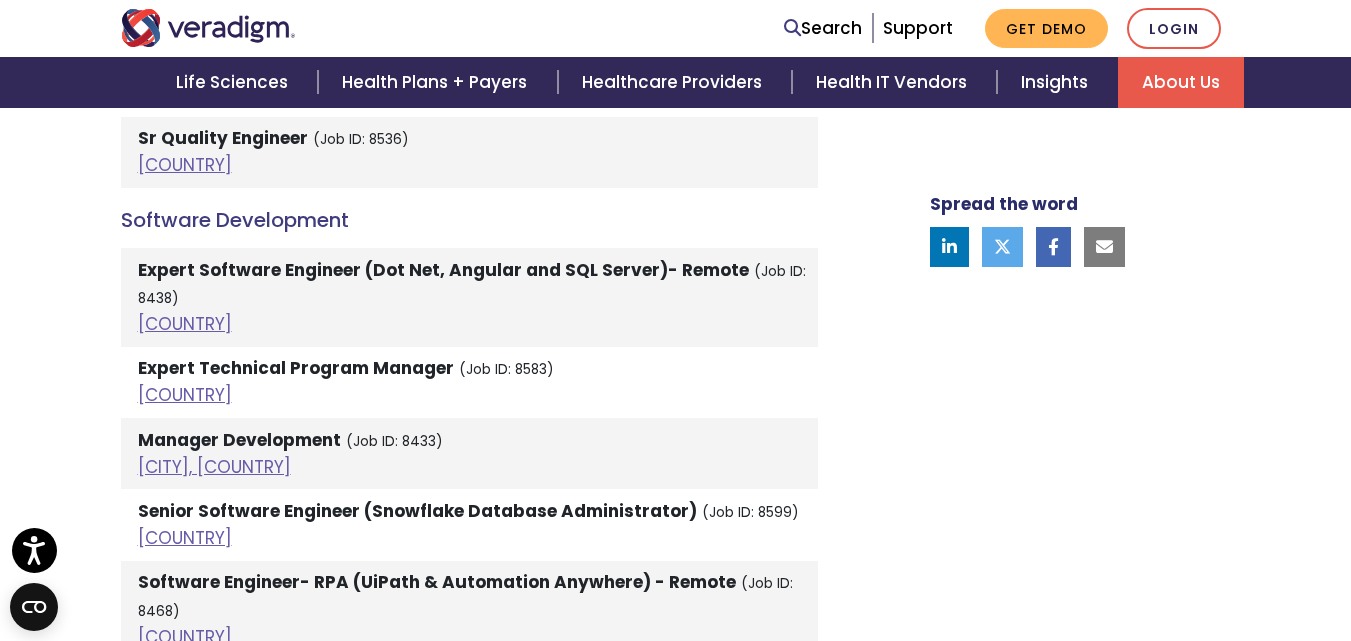 scroll, scrollTop: 4274, scrollLeft: 0, axis: vertical 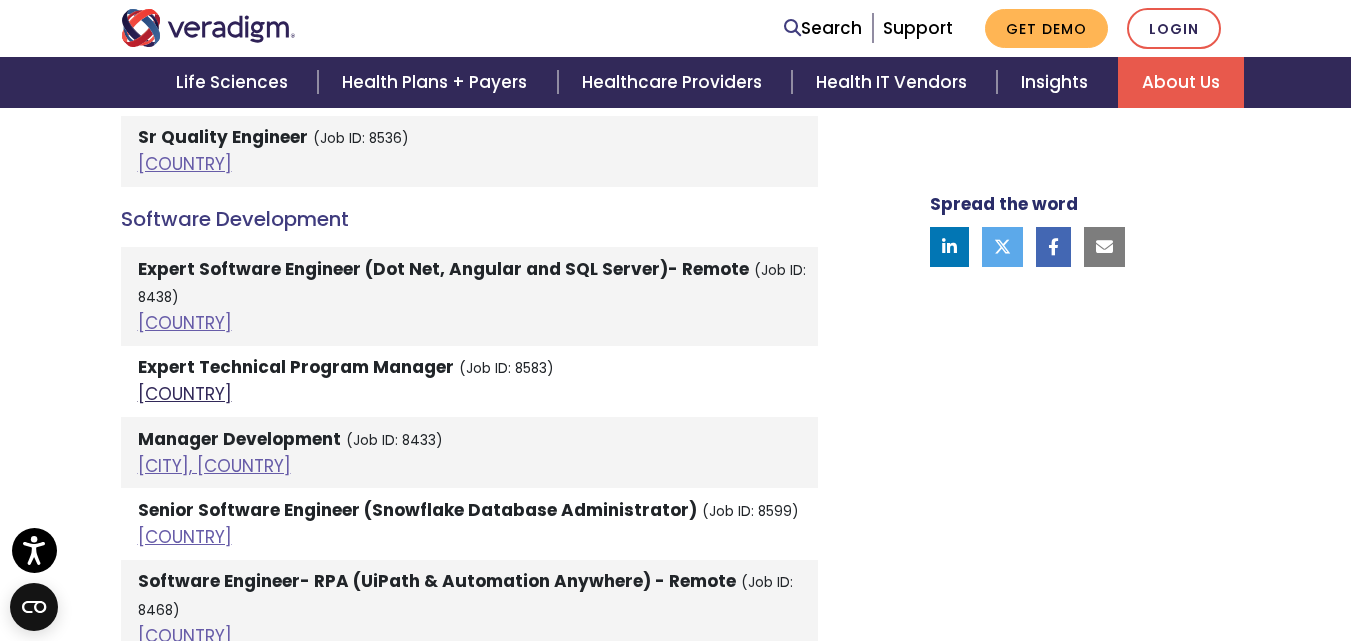 click on "India" at bounding box center (185, 394) 